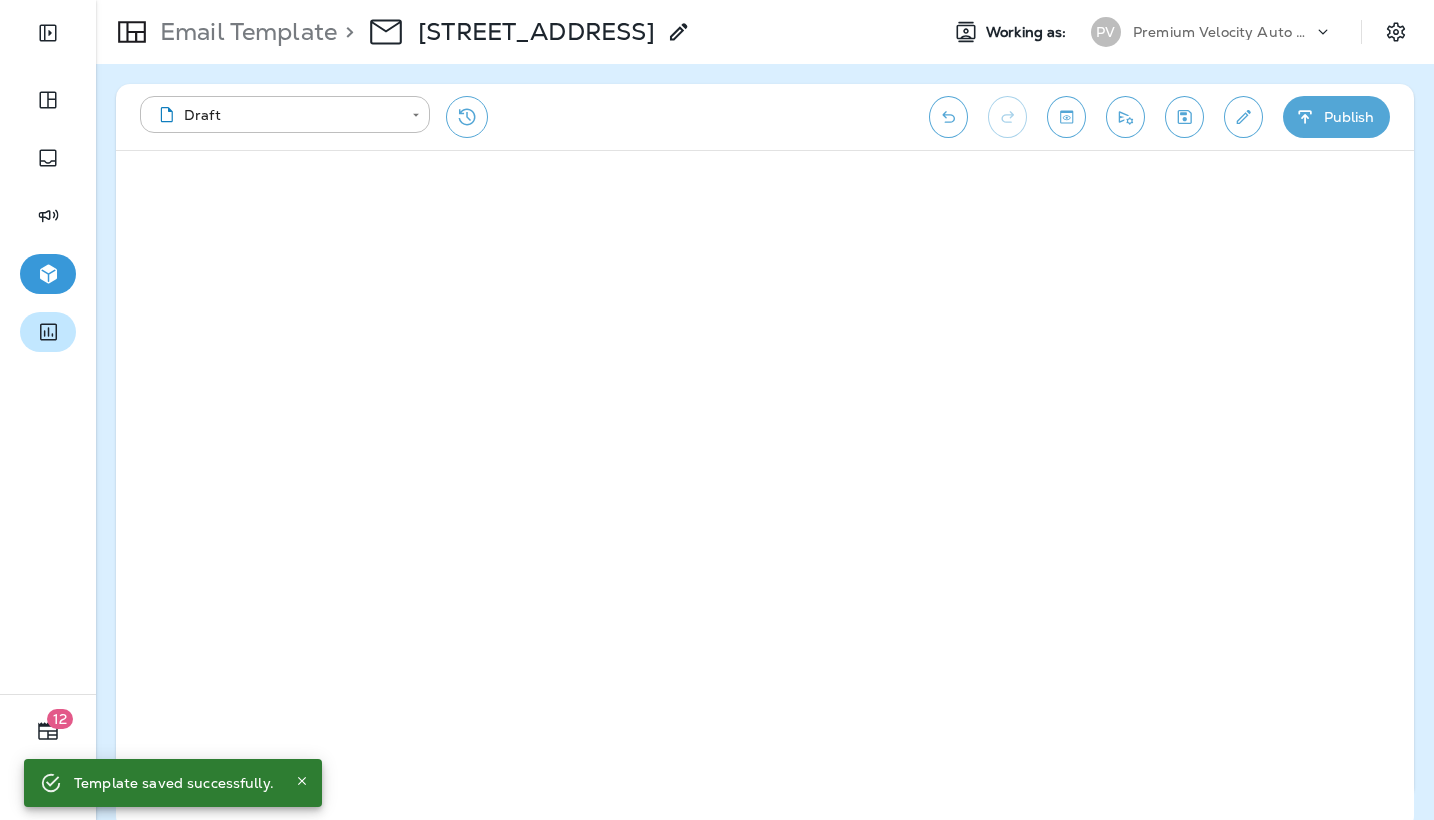 scroll, scrollTop: 0, scrollLeft: 0, axis: both 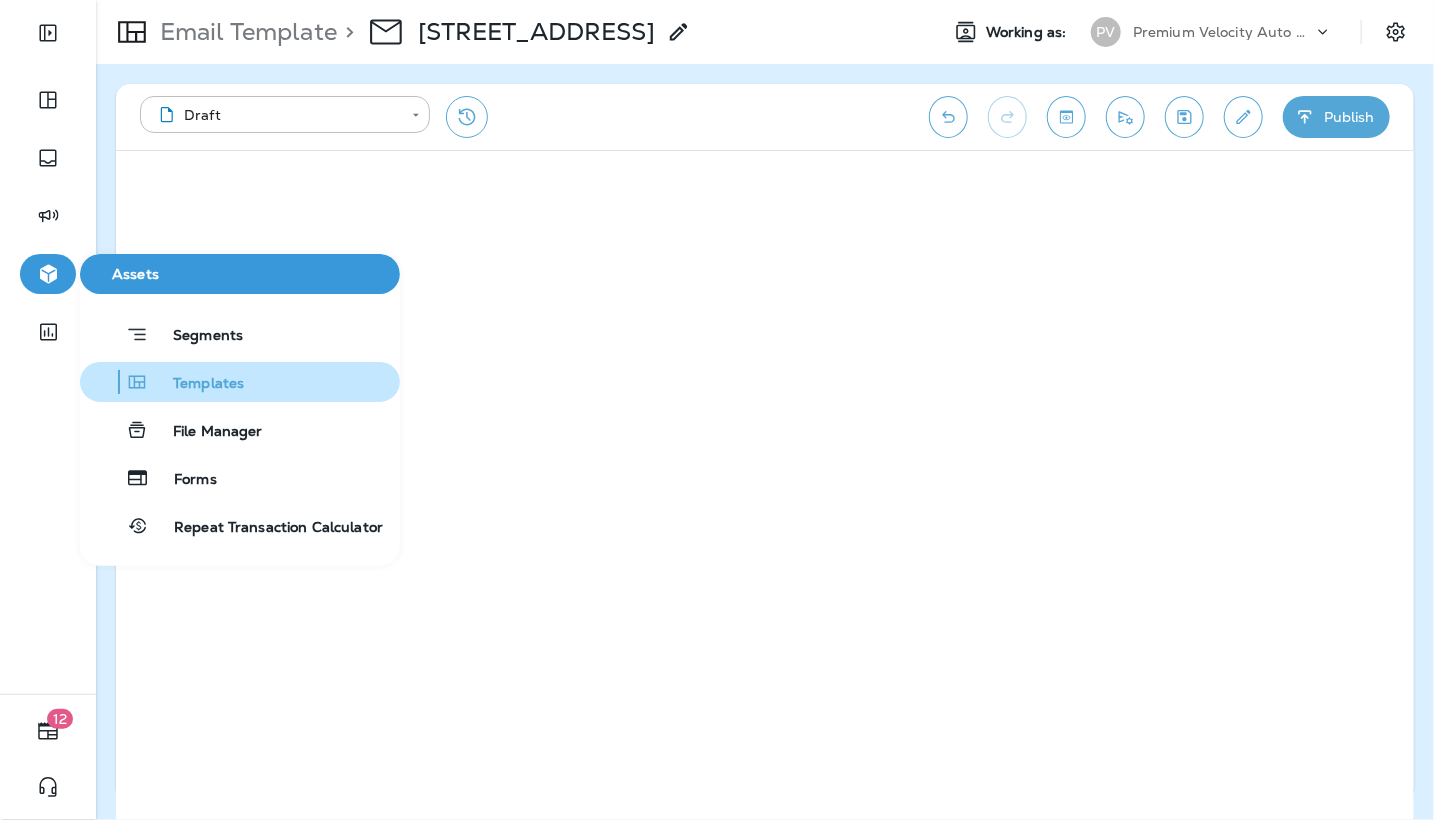 click on "Templates" at bounding box center [196, 384] 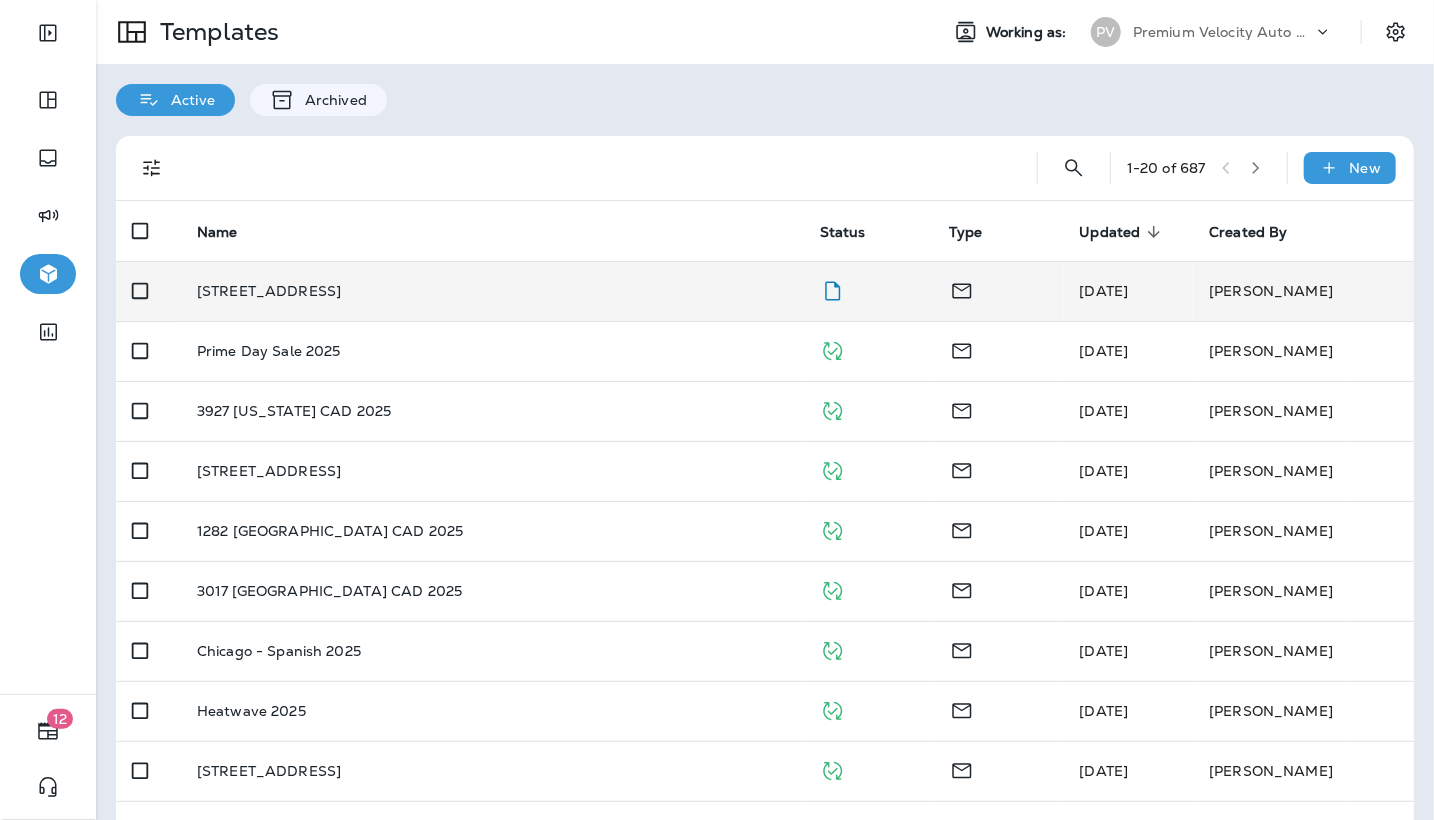 click on "[STREET_ADDRESS]" at bounding box center [269, 291] 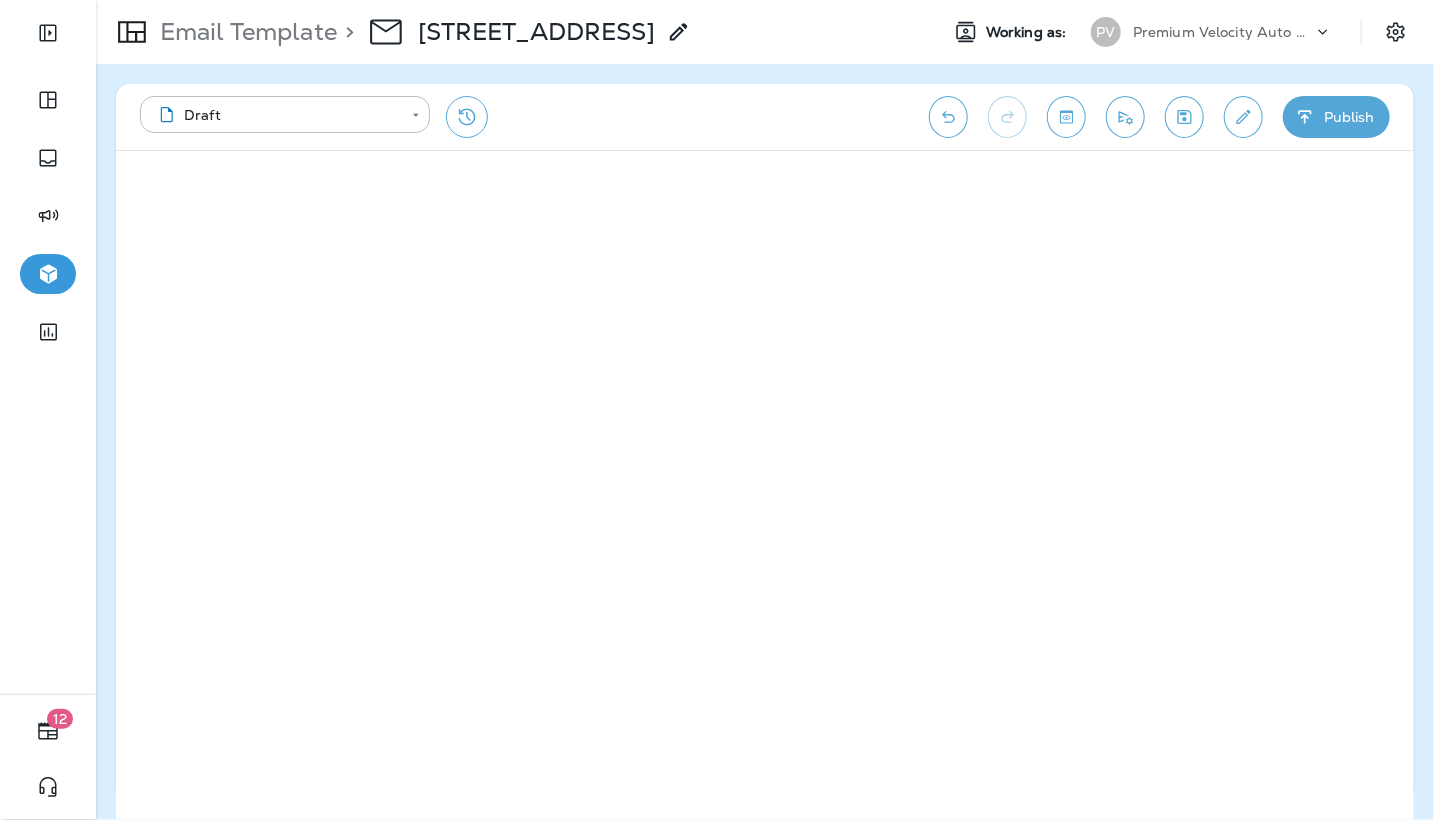click at bounding box center [48, 541] 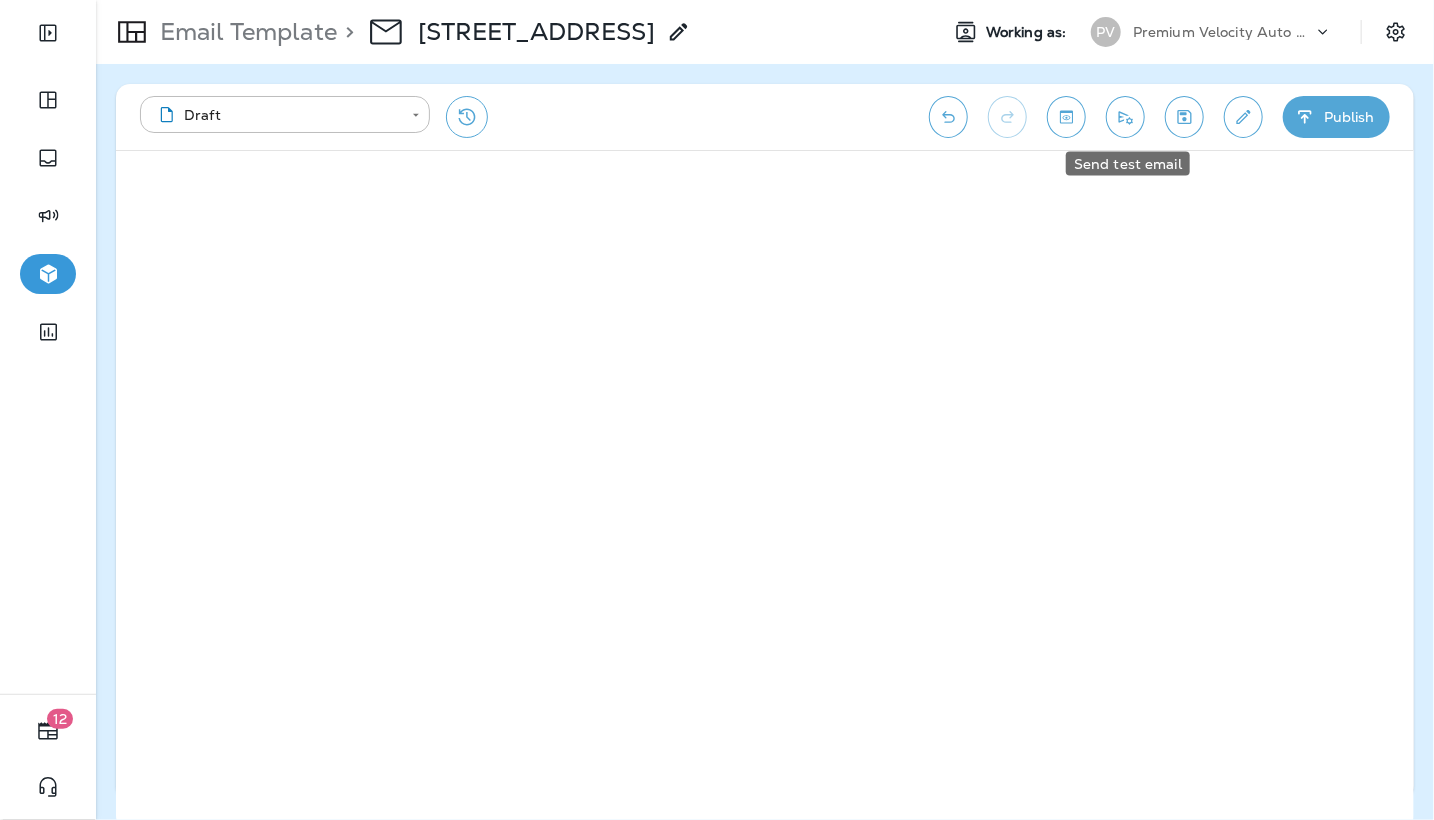 click 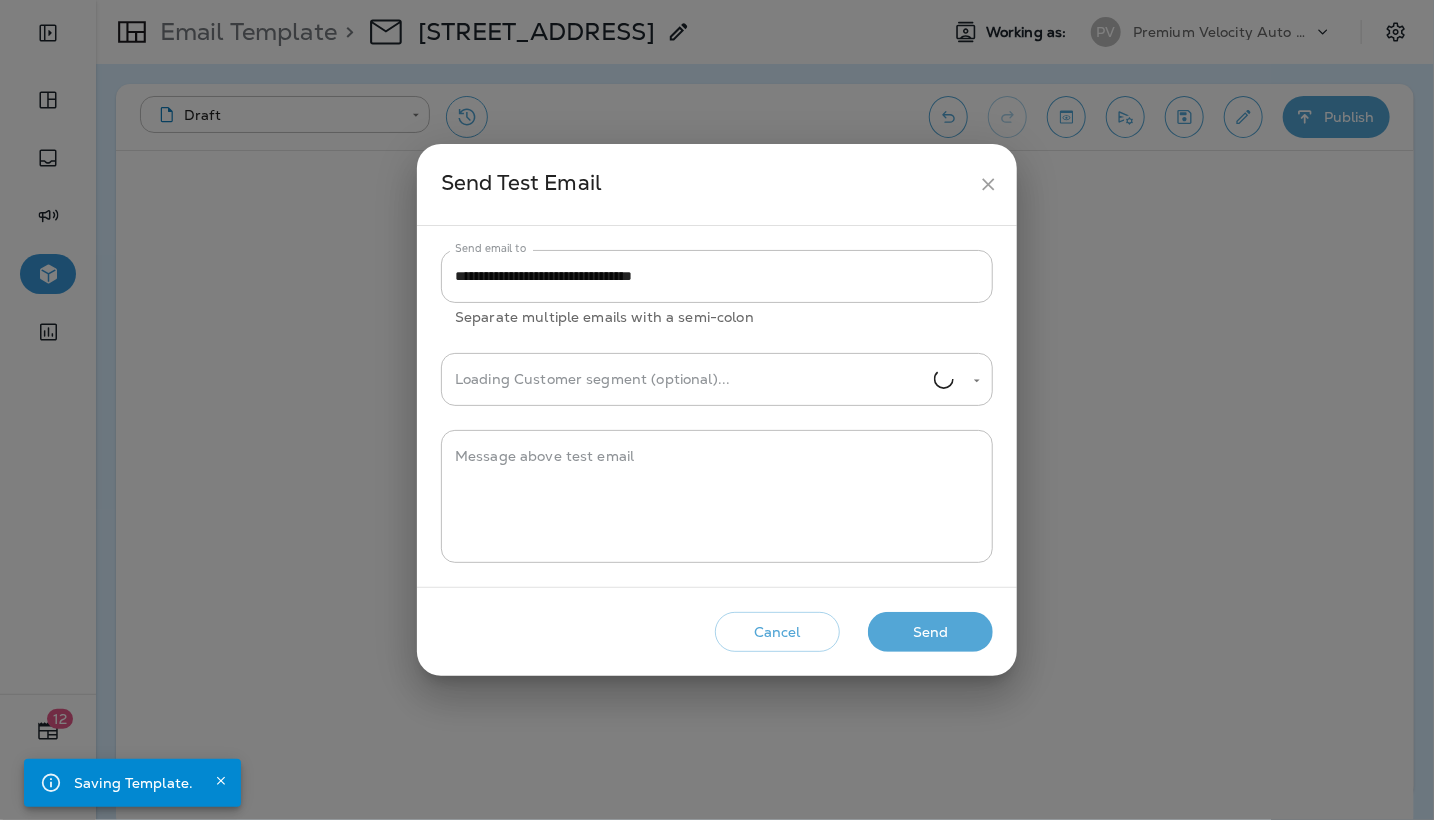 click on "Send" at bounding box center (930, 632) 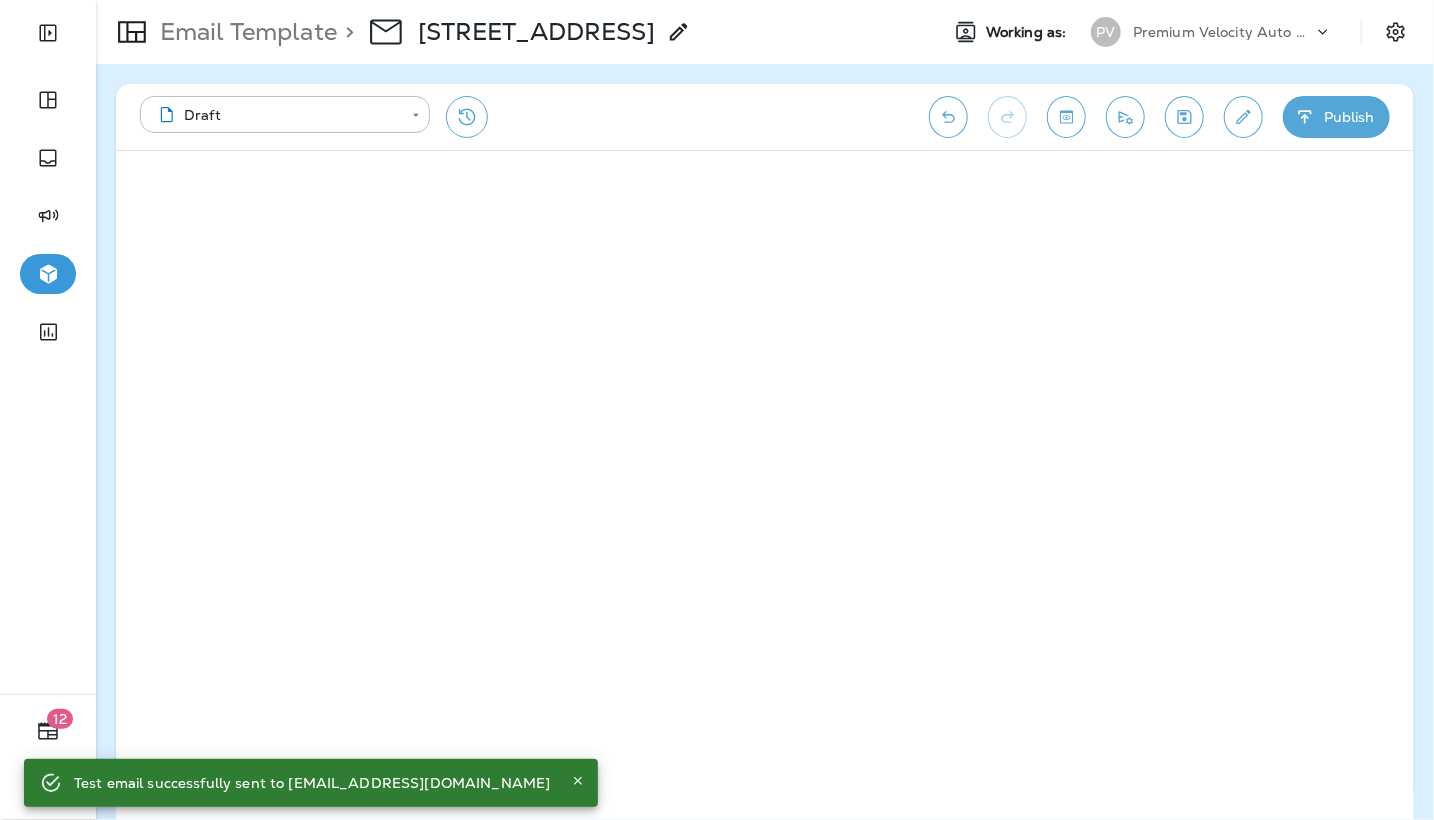 click on "Publish" at bounding box center (1336, 117) 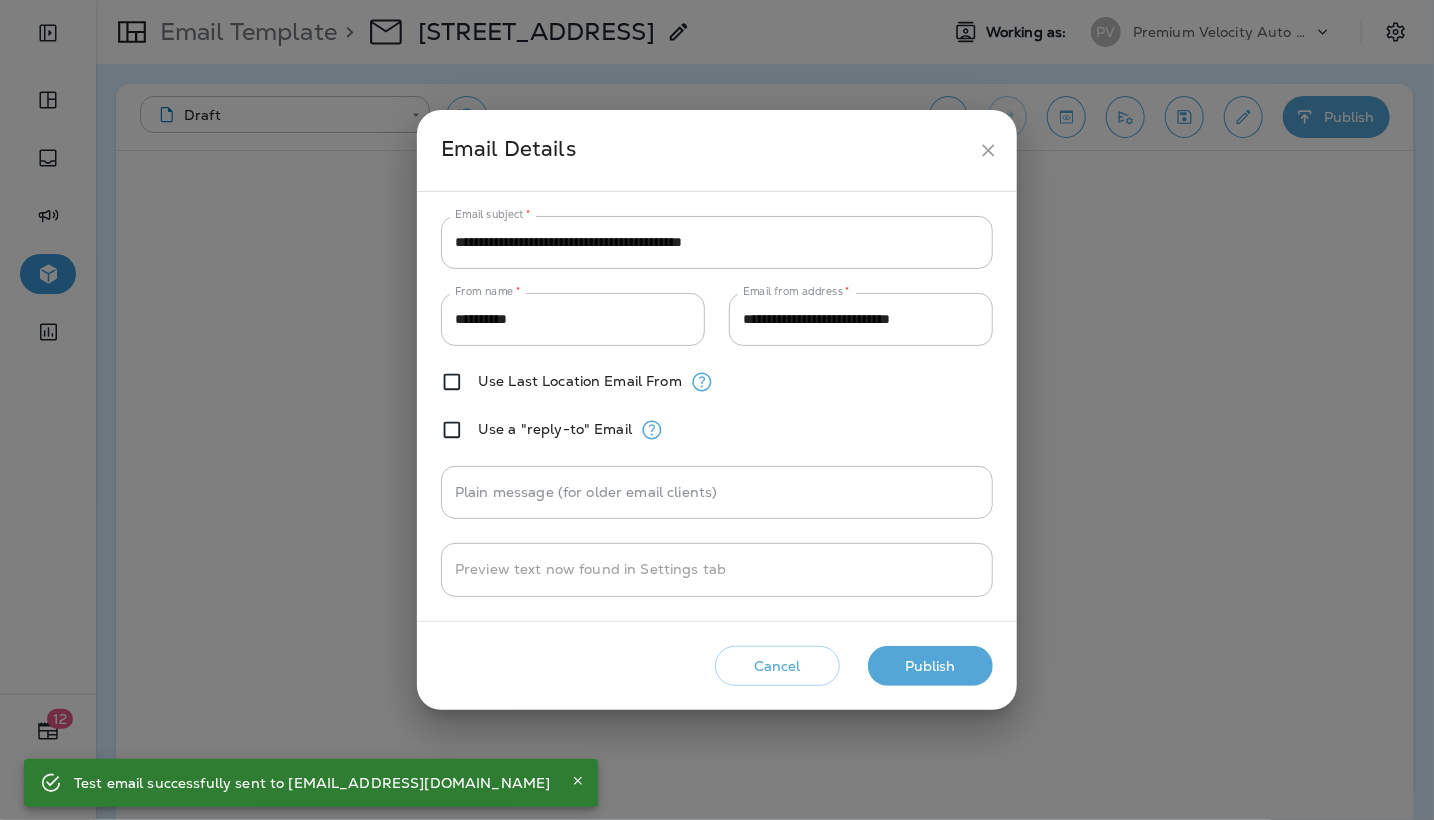 click on "Publish" at bounding box center (930, 666) 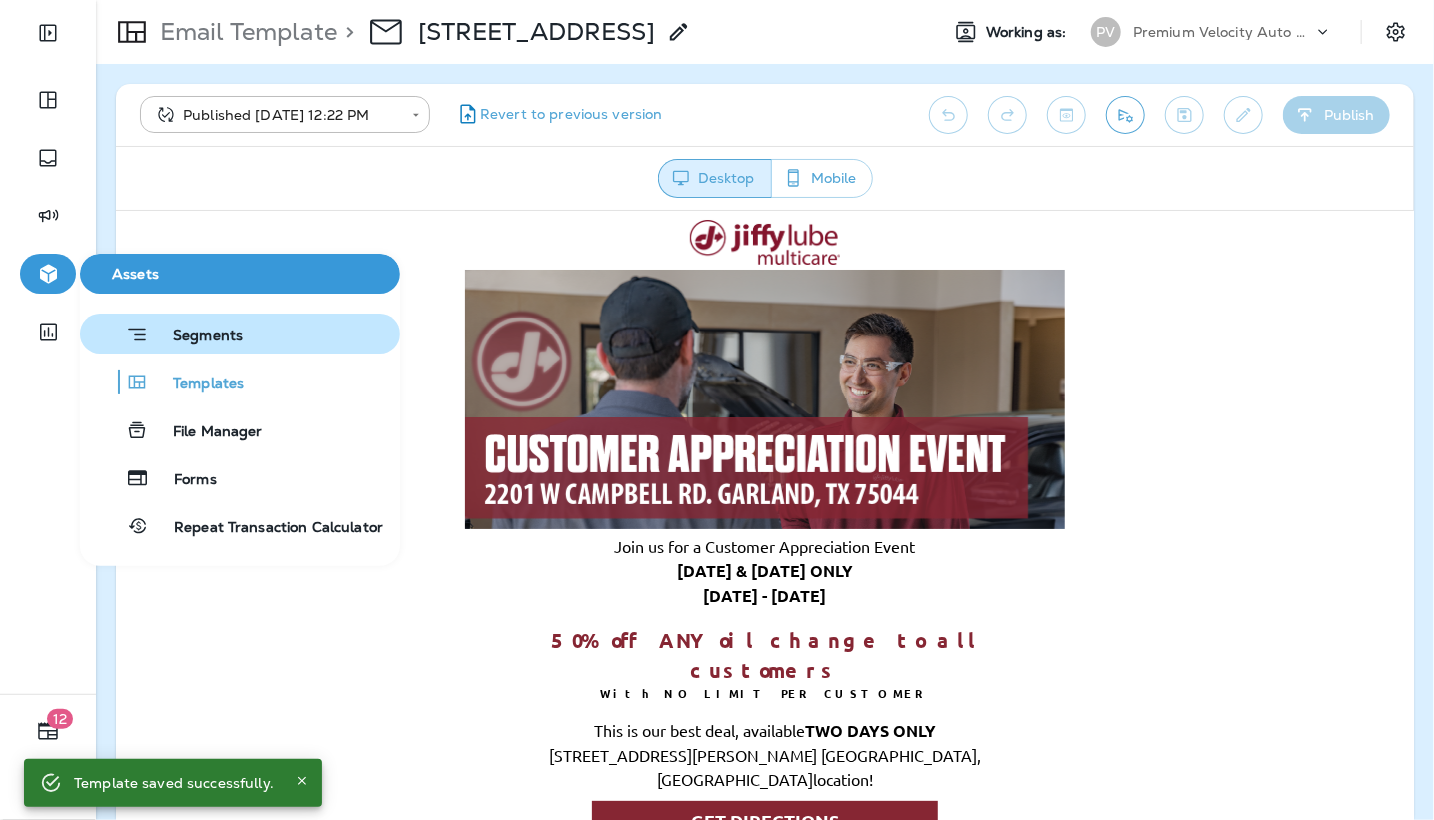 scroll, scrollTop: 0, scrollLeft: 0, axis: both 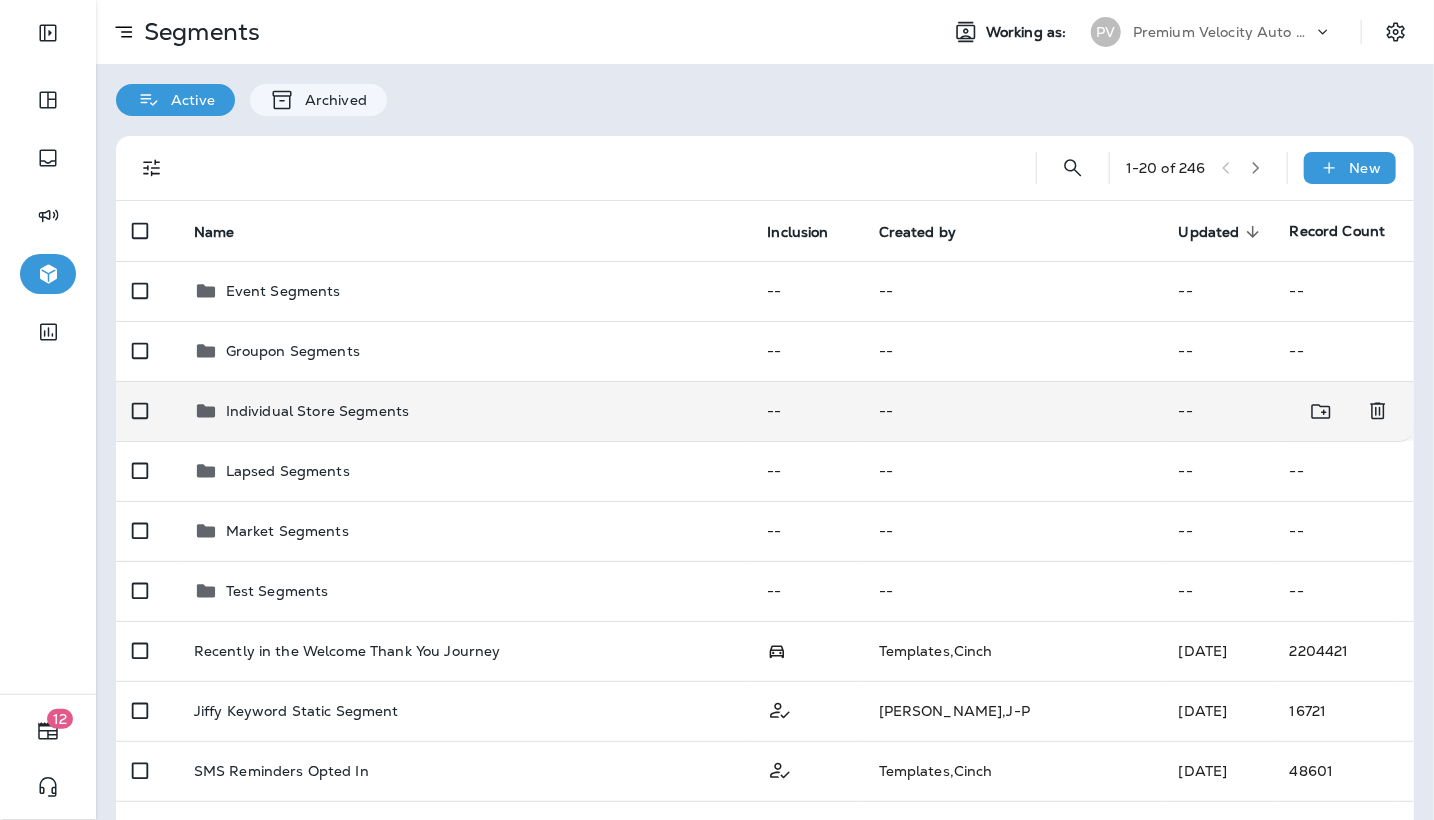 click on "Individual Store Segments" at bounding box center (318, 411) 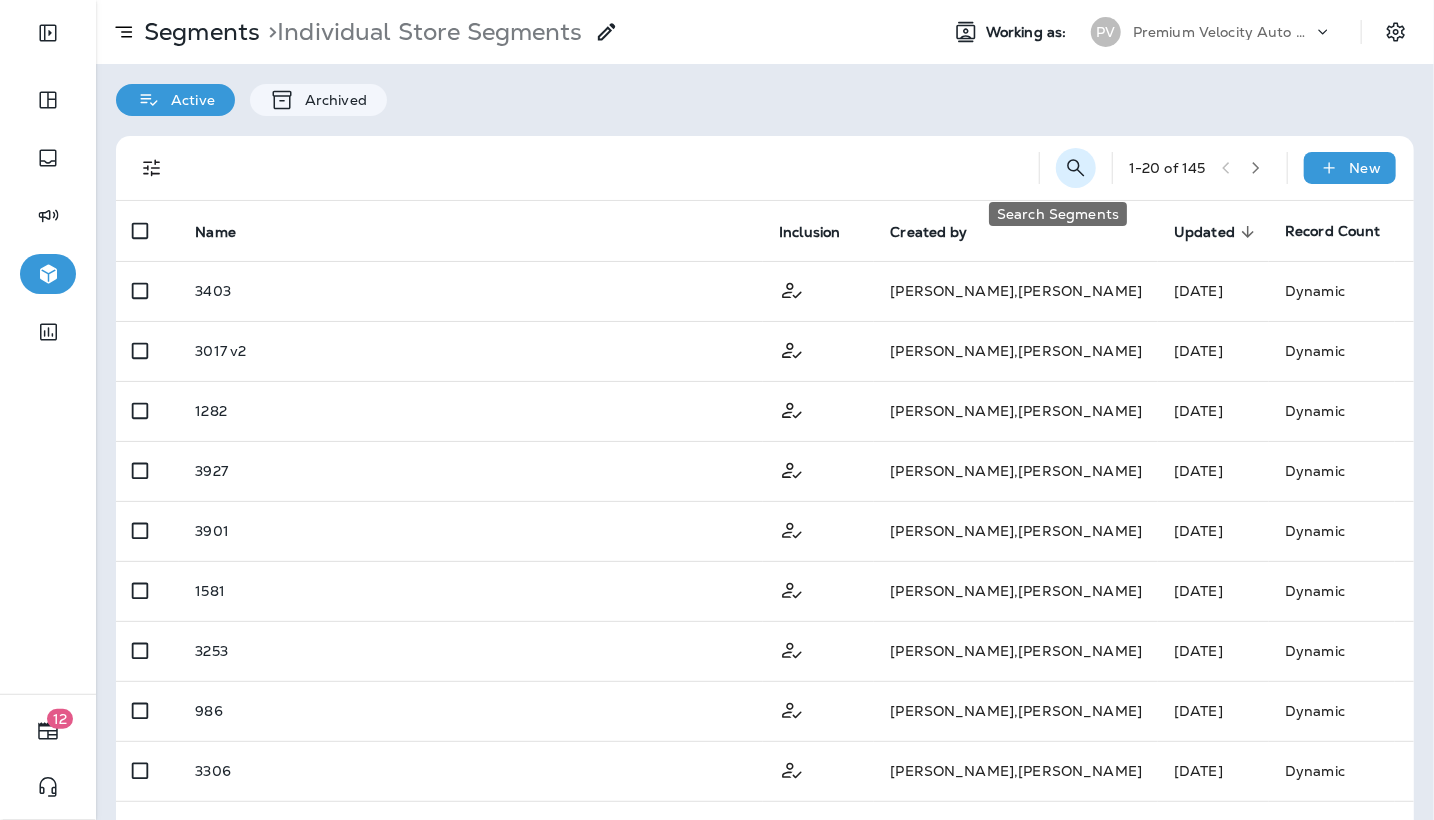 click 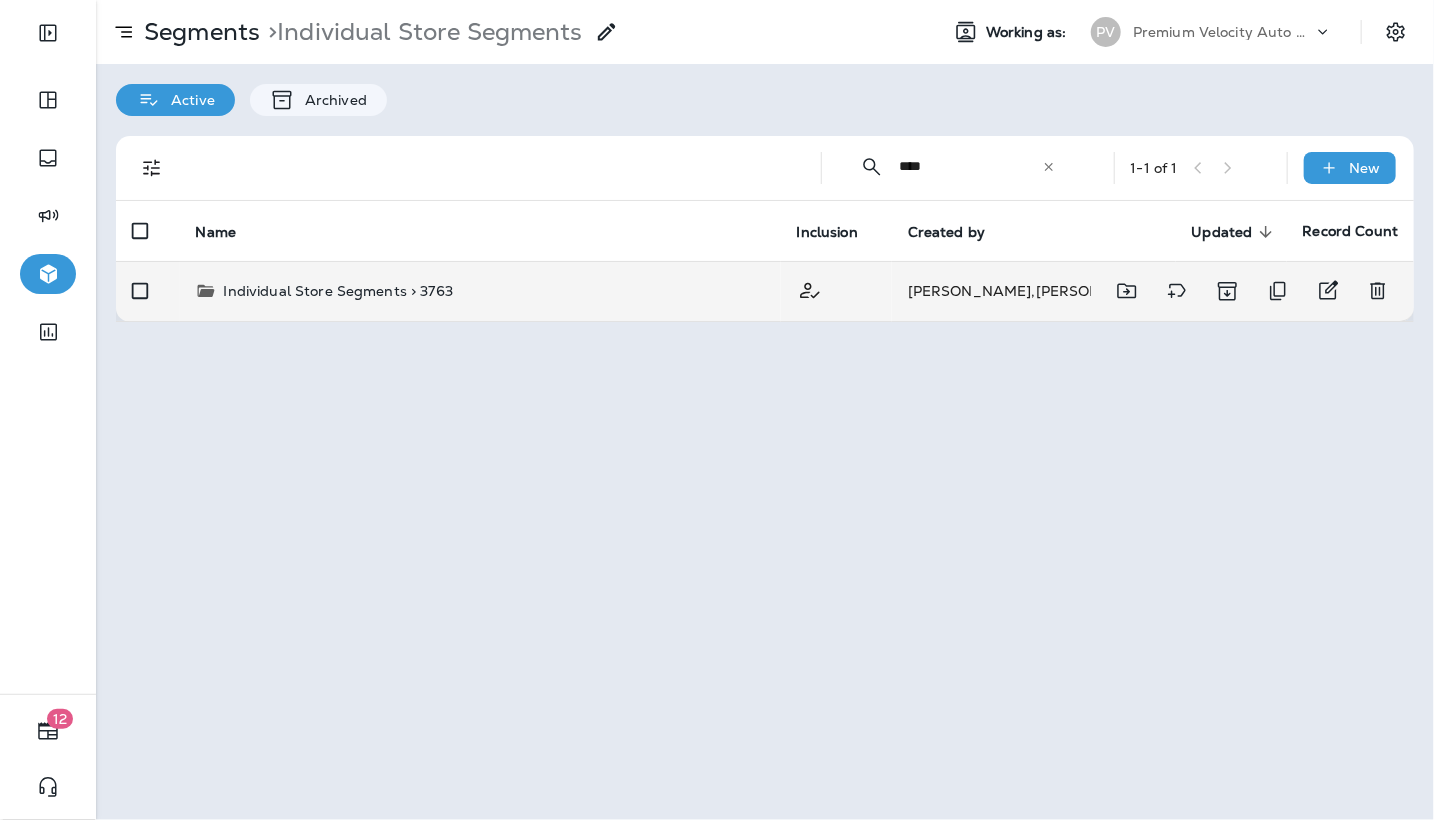 type on "****" 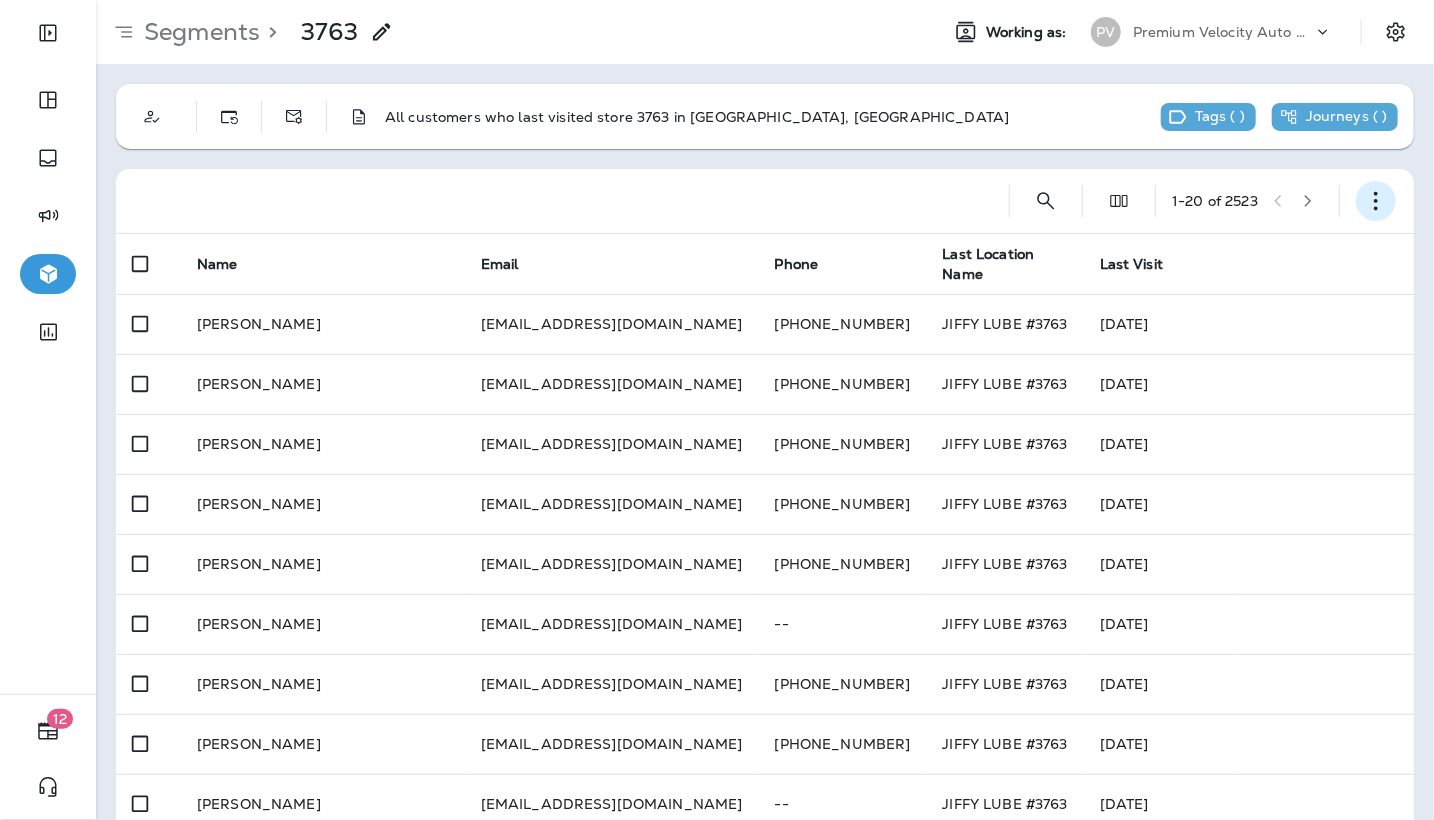 click 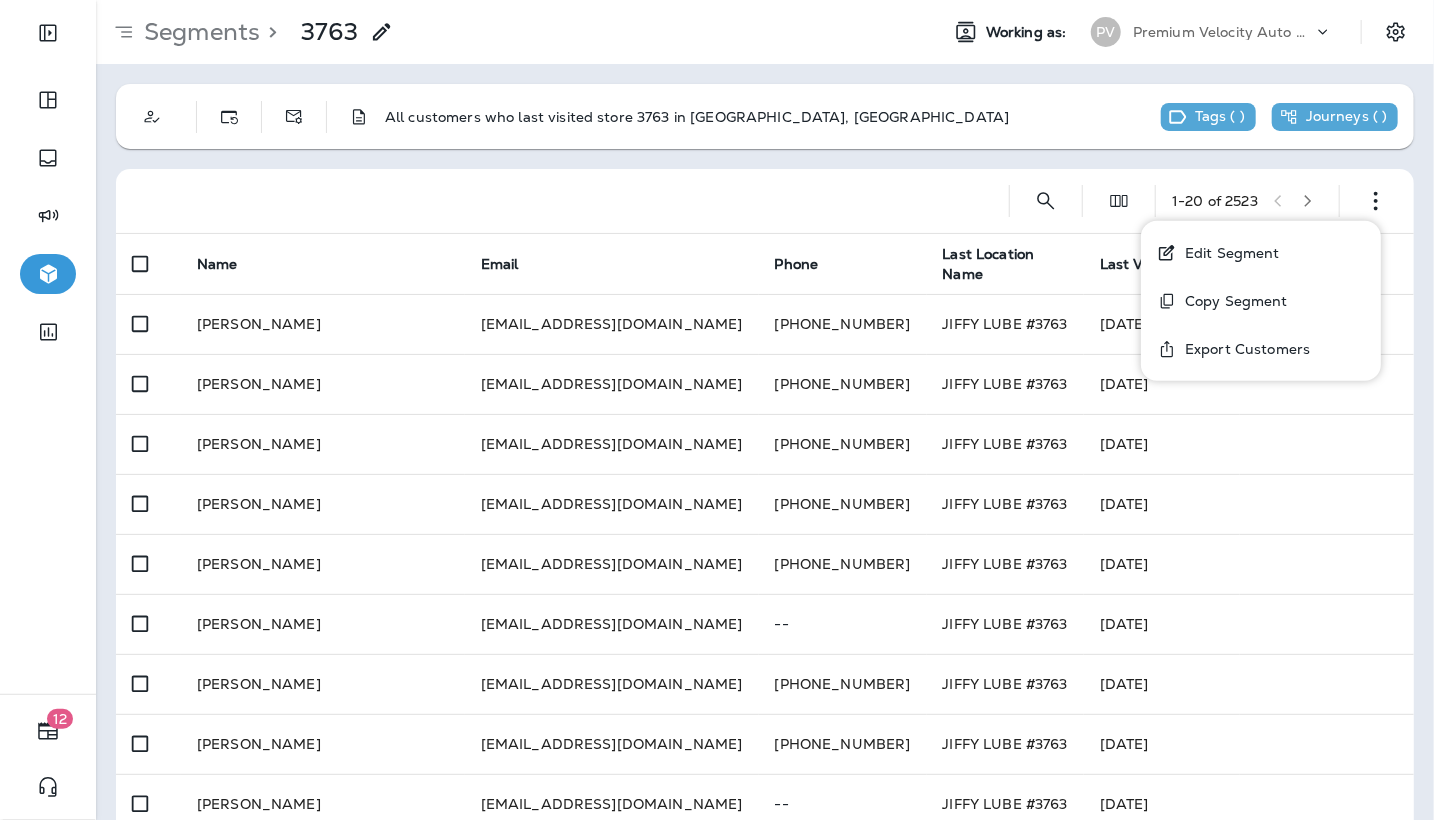 click on "Edit Segment" at bounding box center (1228, 253) 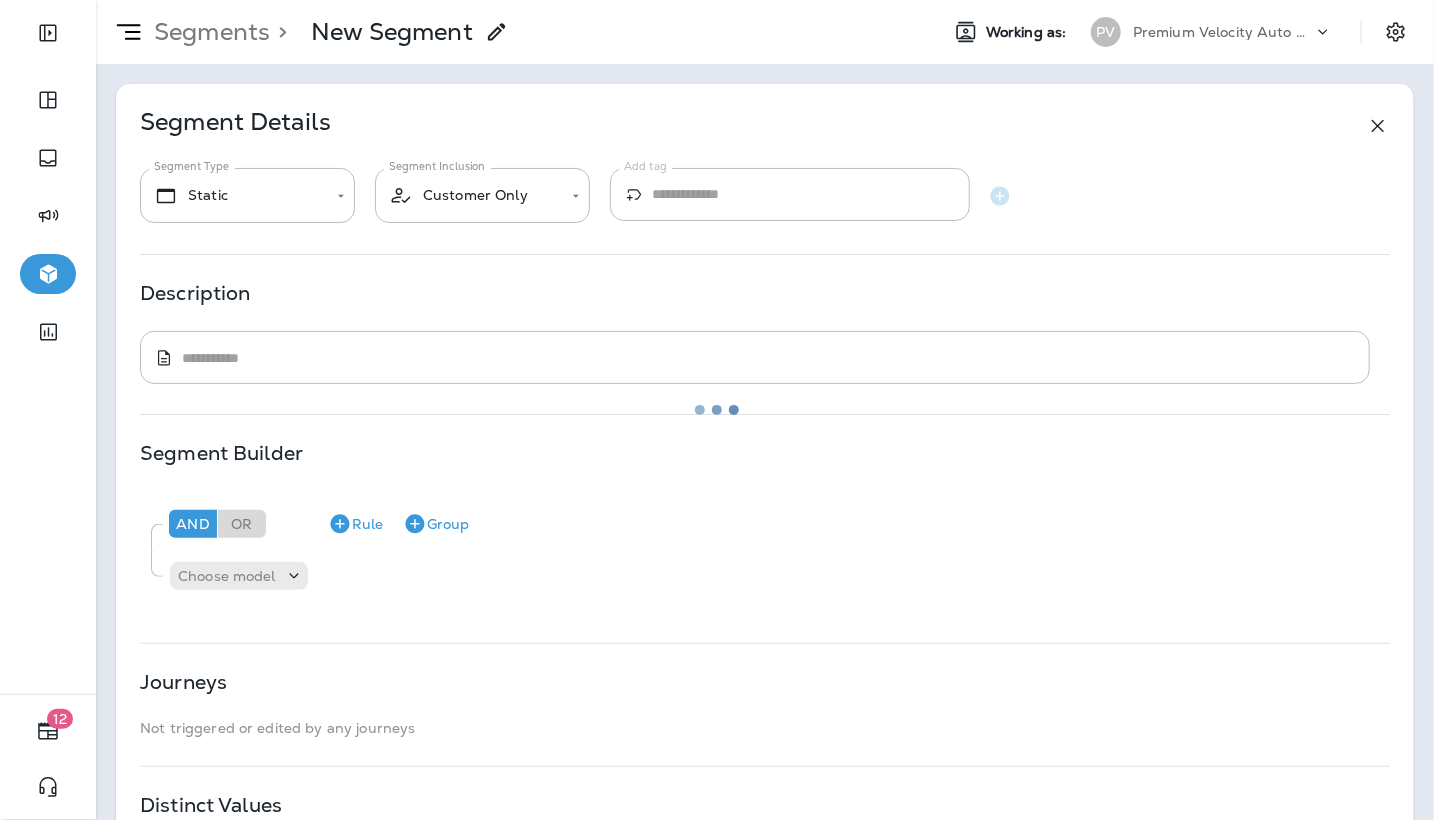 type on "*******" 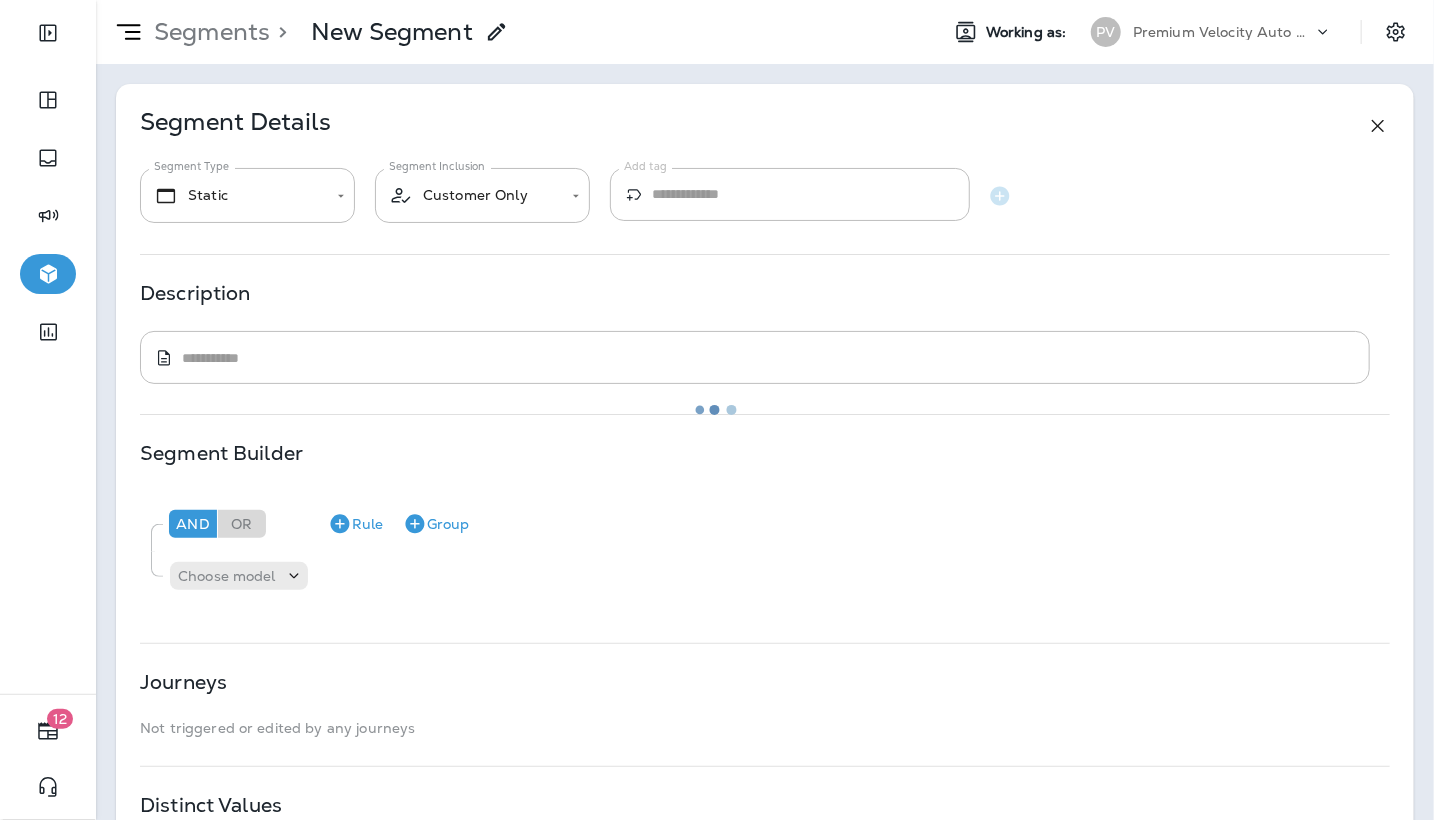 type on "**********" 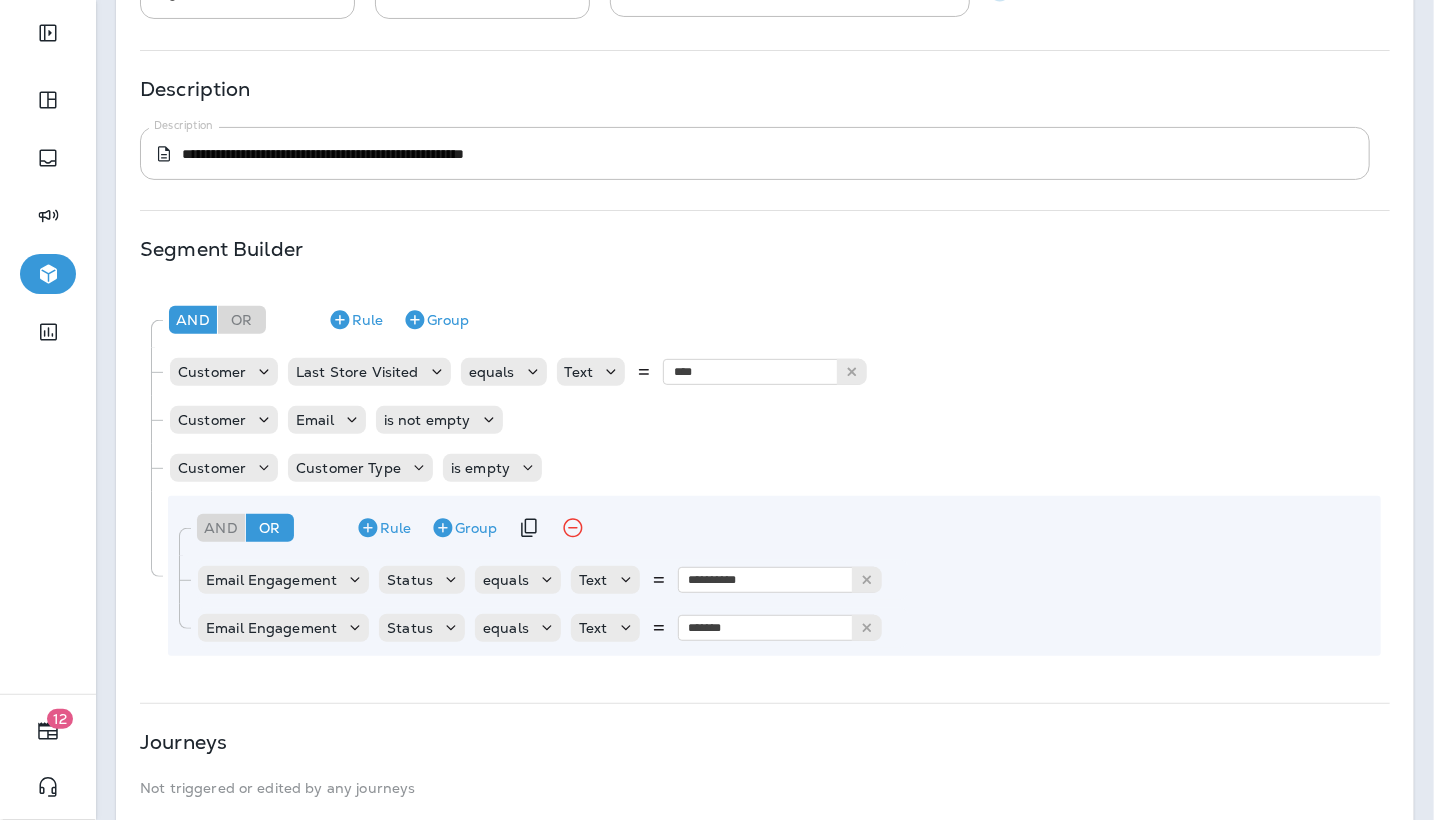 scroll, scrollTop: 0, scrollLeft: 0, axis: both 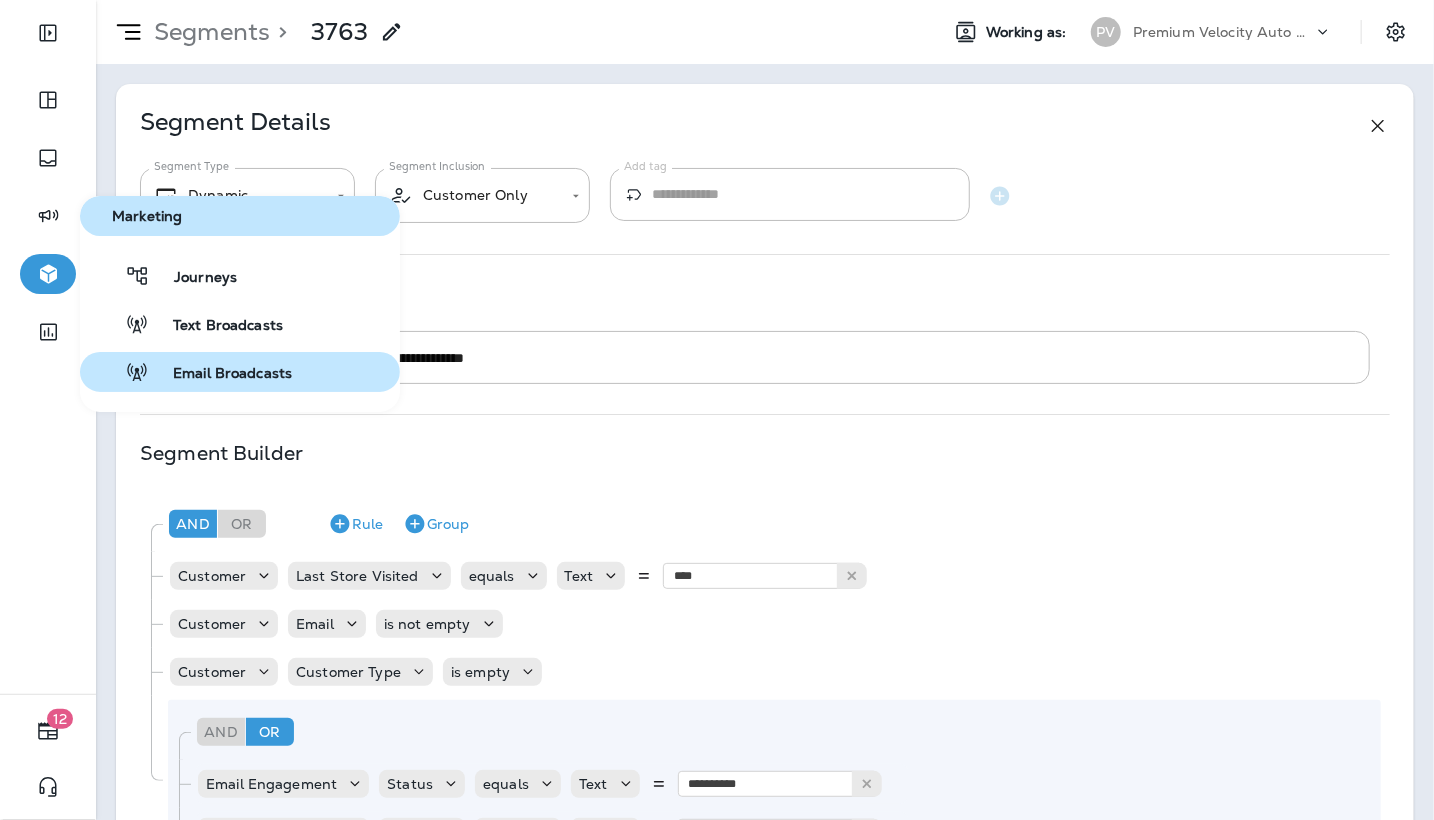 click on "Email Broadcasts" at bounding box center [220, 374] 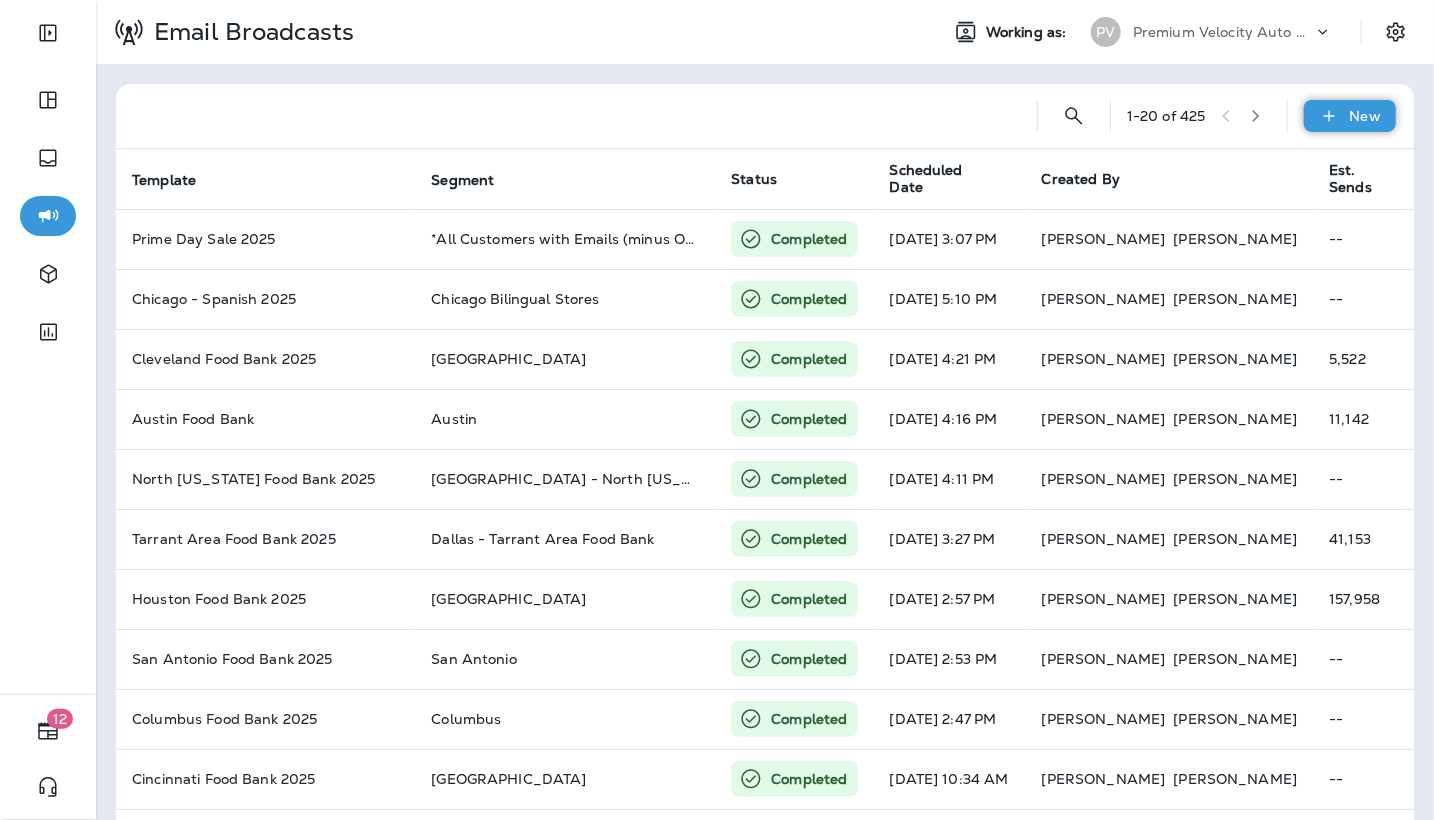 click 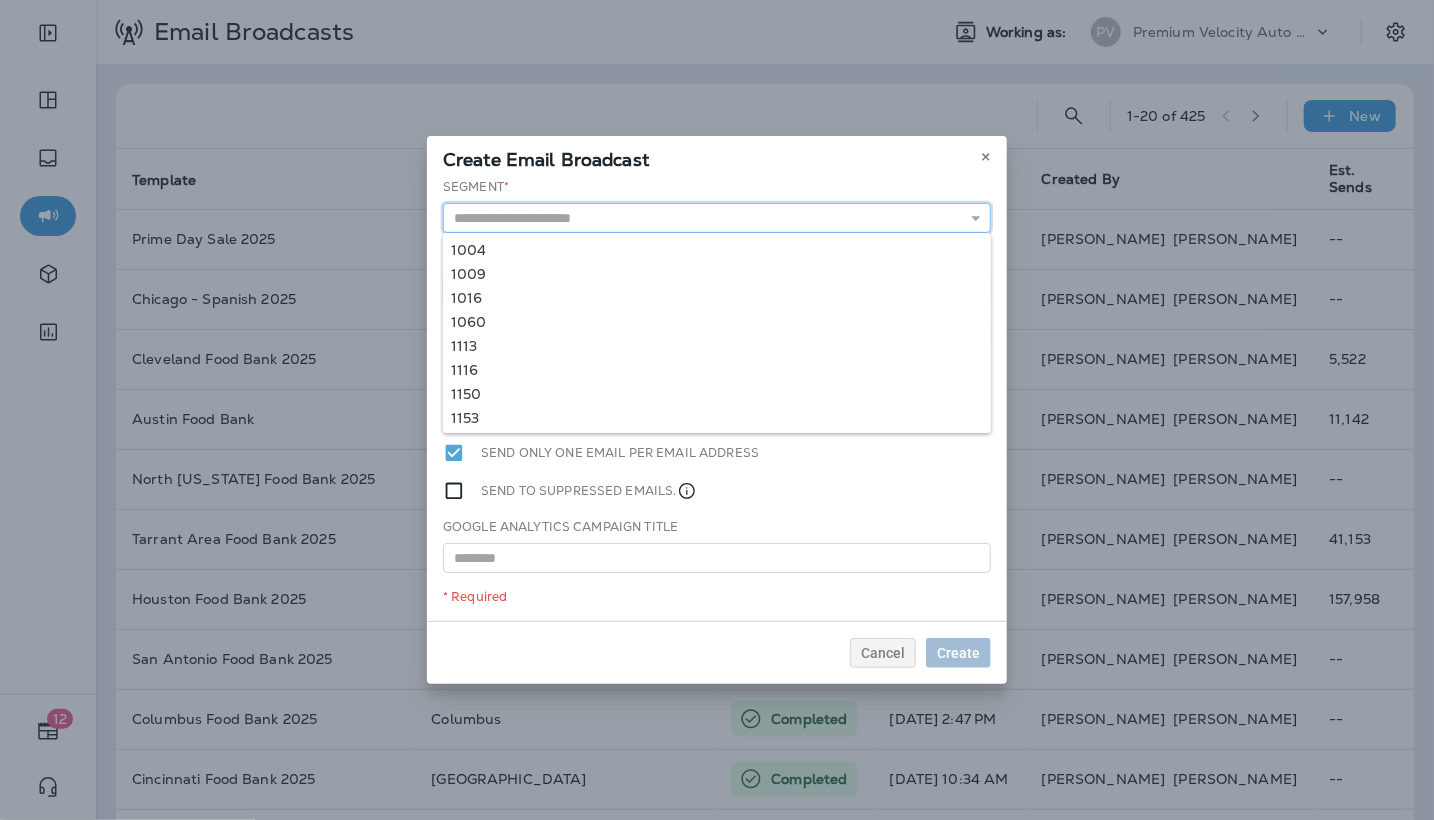 click at bounding box center (717, 218) 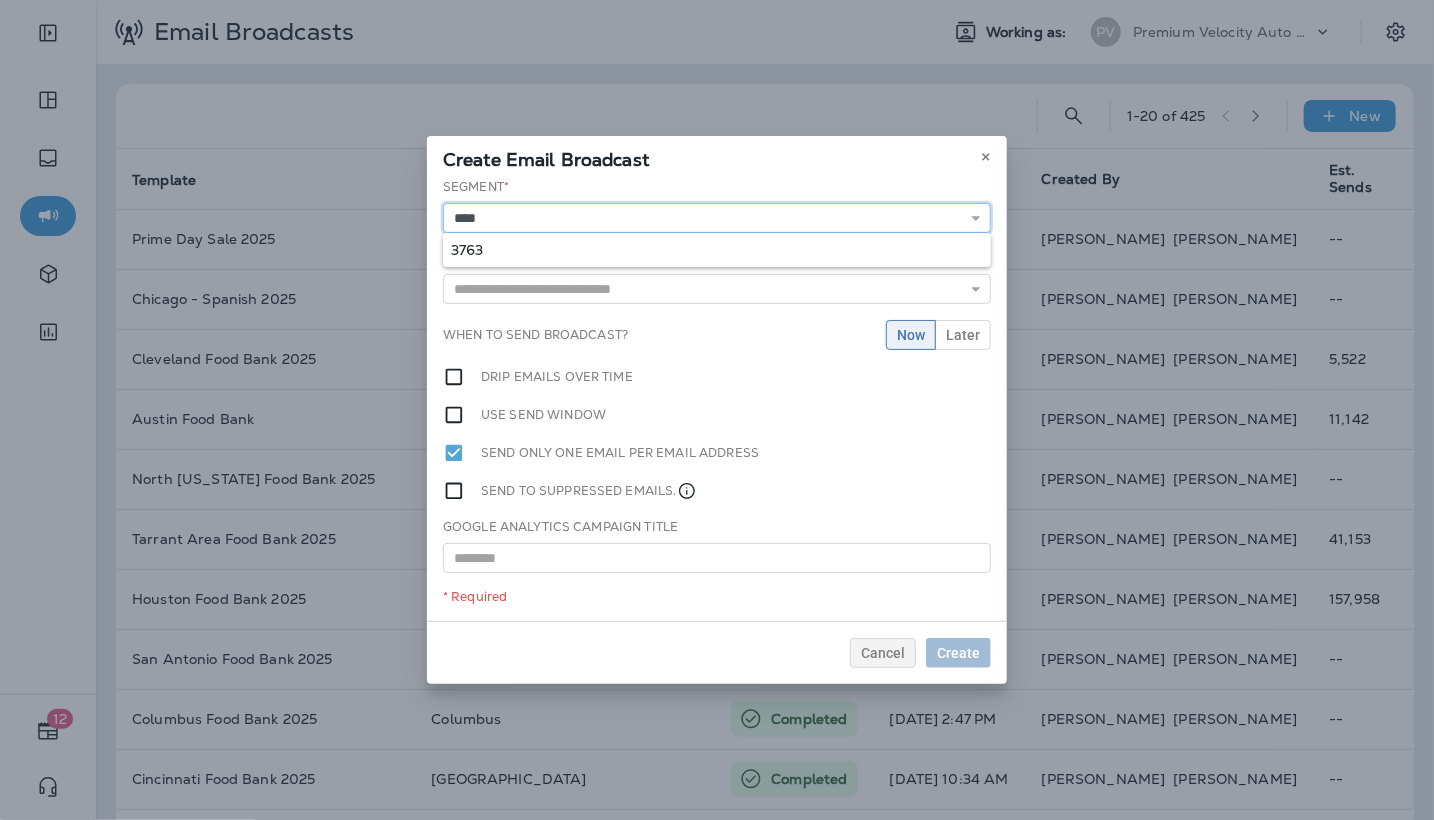 type on "****" 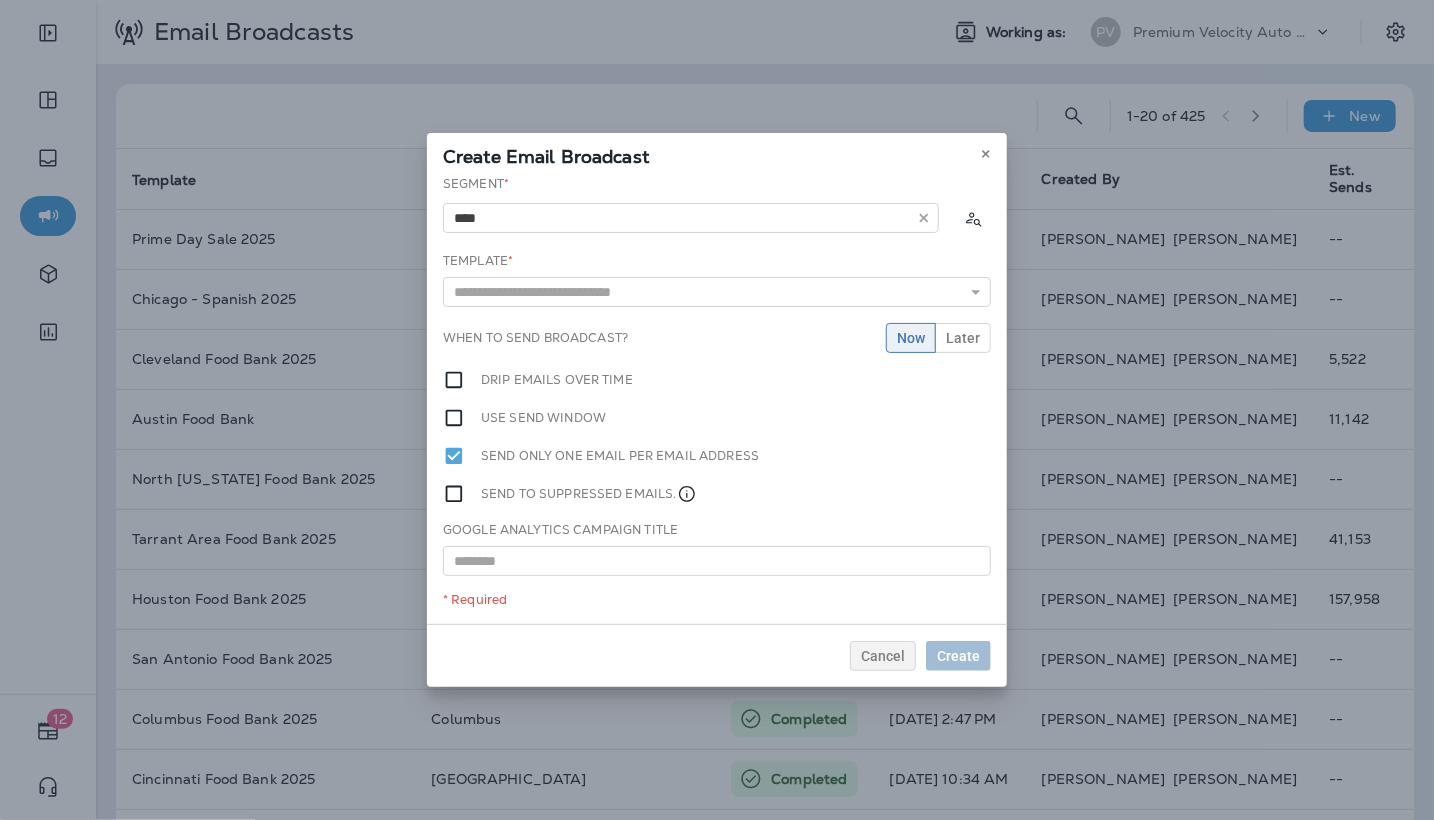 click on "Segment  * **** 3763 Template  * 1004 Portland Customer Appreciation Event 1009 Portland Customer Appreciation Event 1016 Tigard, [GEOGRAPHIC_DATA] Customer Appreciation Event 1060 Permanently Closed [GEOGRAPHIC_DATA] Customer Appreciation Event [GEOGRAPHIC_DATA] Customer Appreciation Event 1150 [GEOGRAPHIC_DATA] Customer Appreciation Event 1150 [GEOGRAPHIC_DATA] [GEOGRAPHIC_DATA] CAD 2025 1153 Grand Re-Opening Event 1153 were open When to send broadcast?   Now   Later Drip emails over time Use send window Send only one email per email address Send to suppressed emails. Google Analytics Campaign Title * Required" at bounding box center [717, 399] 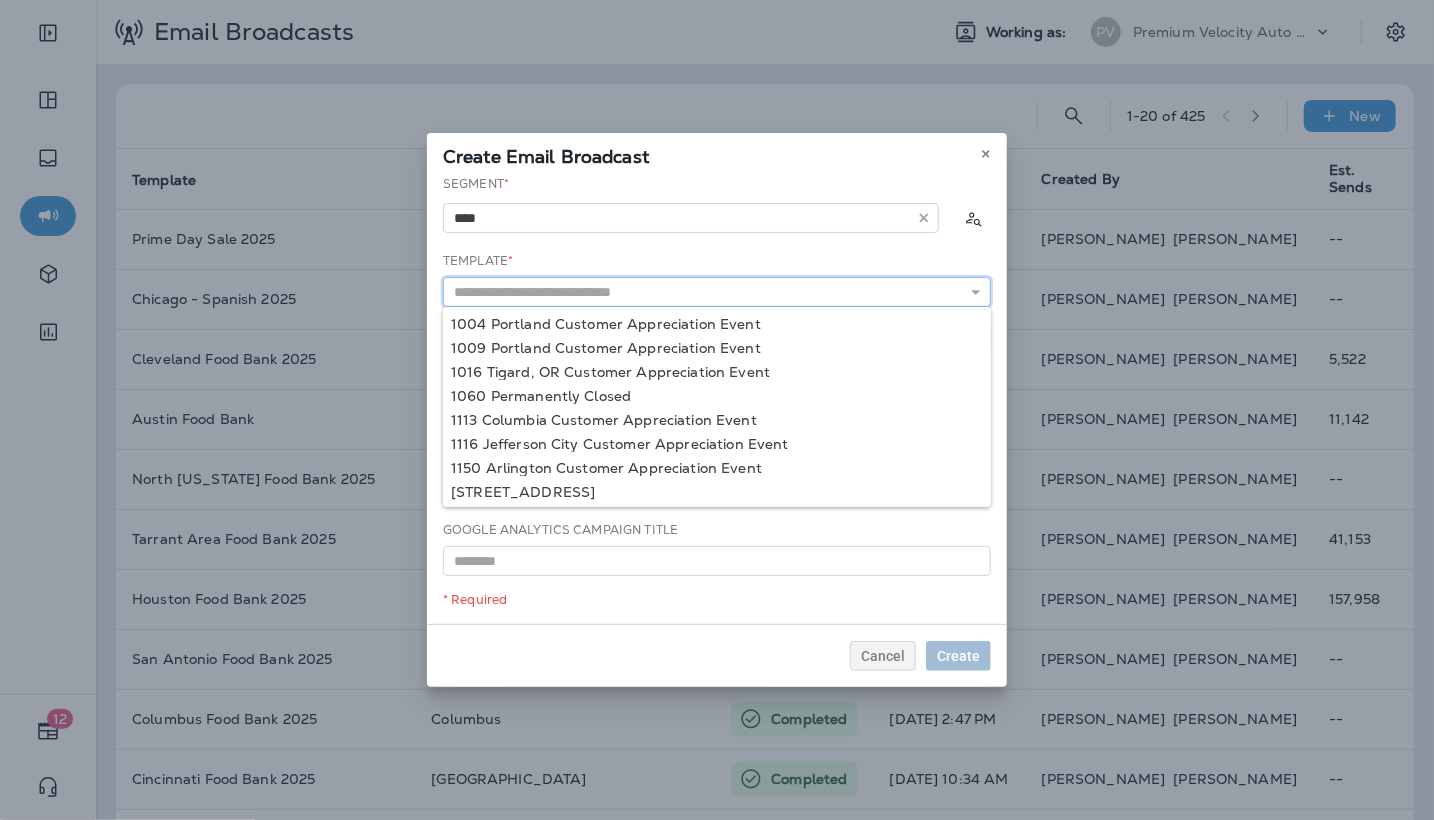 click at bounding box center [717, 292] 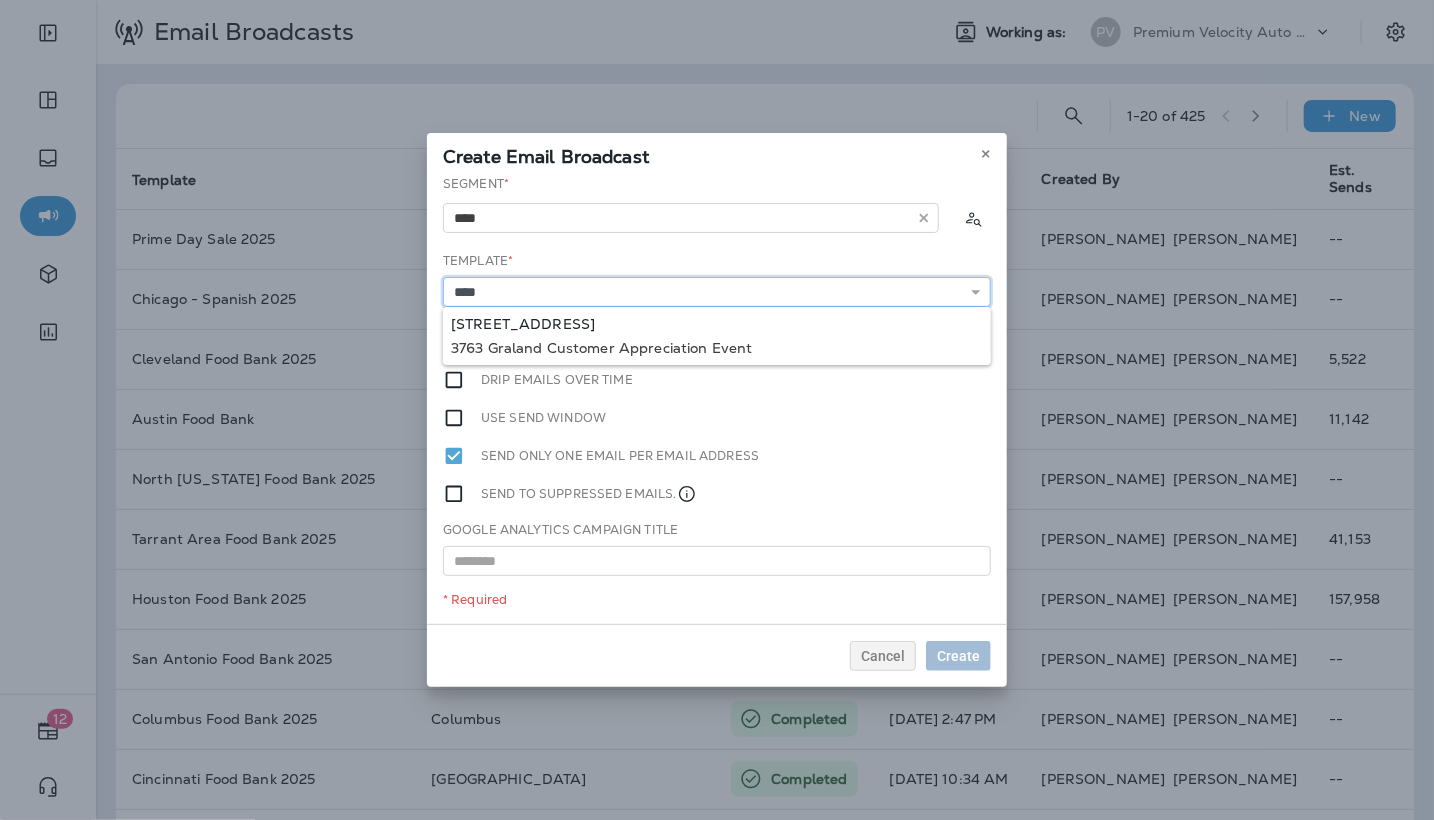 type on "**********" 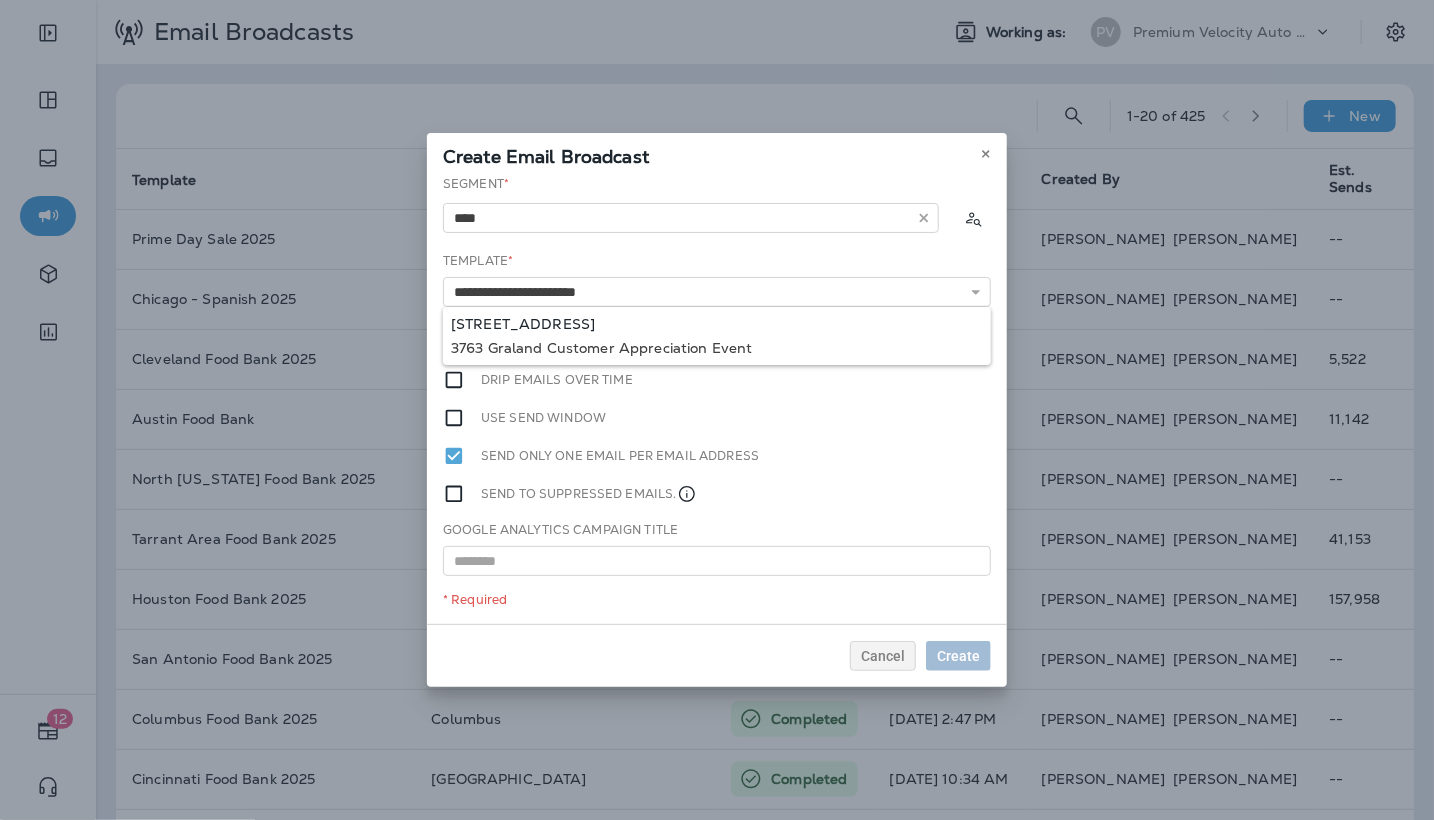 click on "**********" at bounding box center (717, 399) 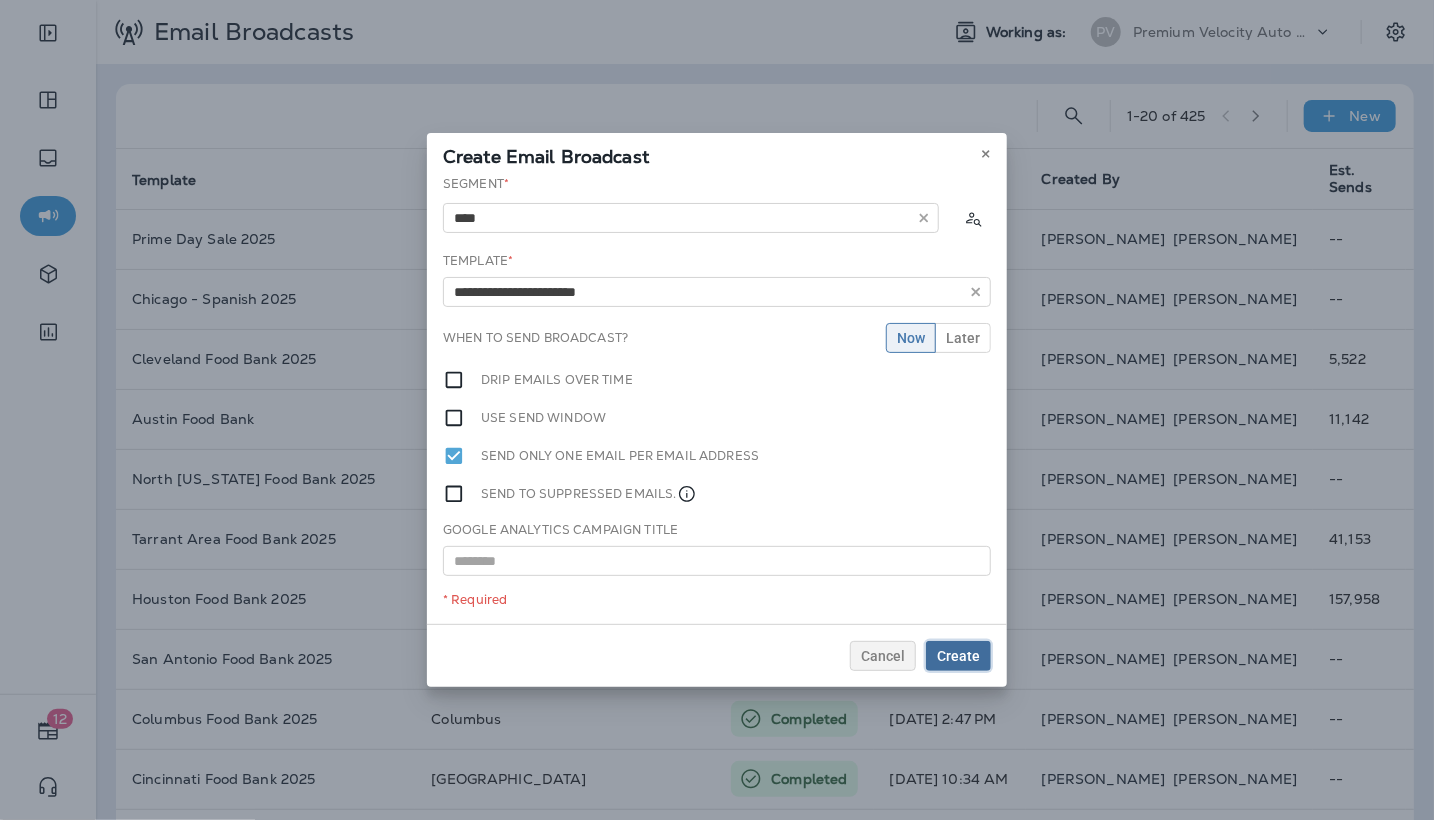 click on "Create" at bounding box center [958, 656] 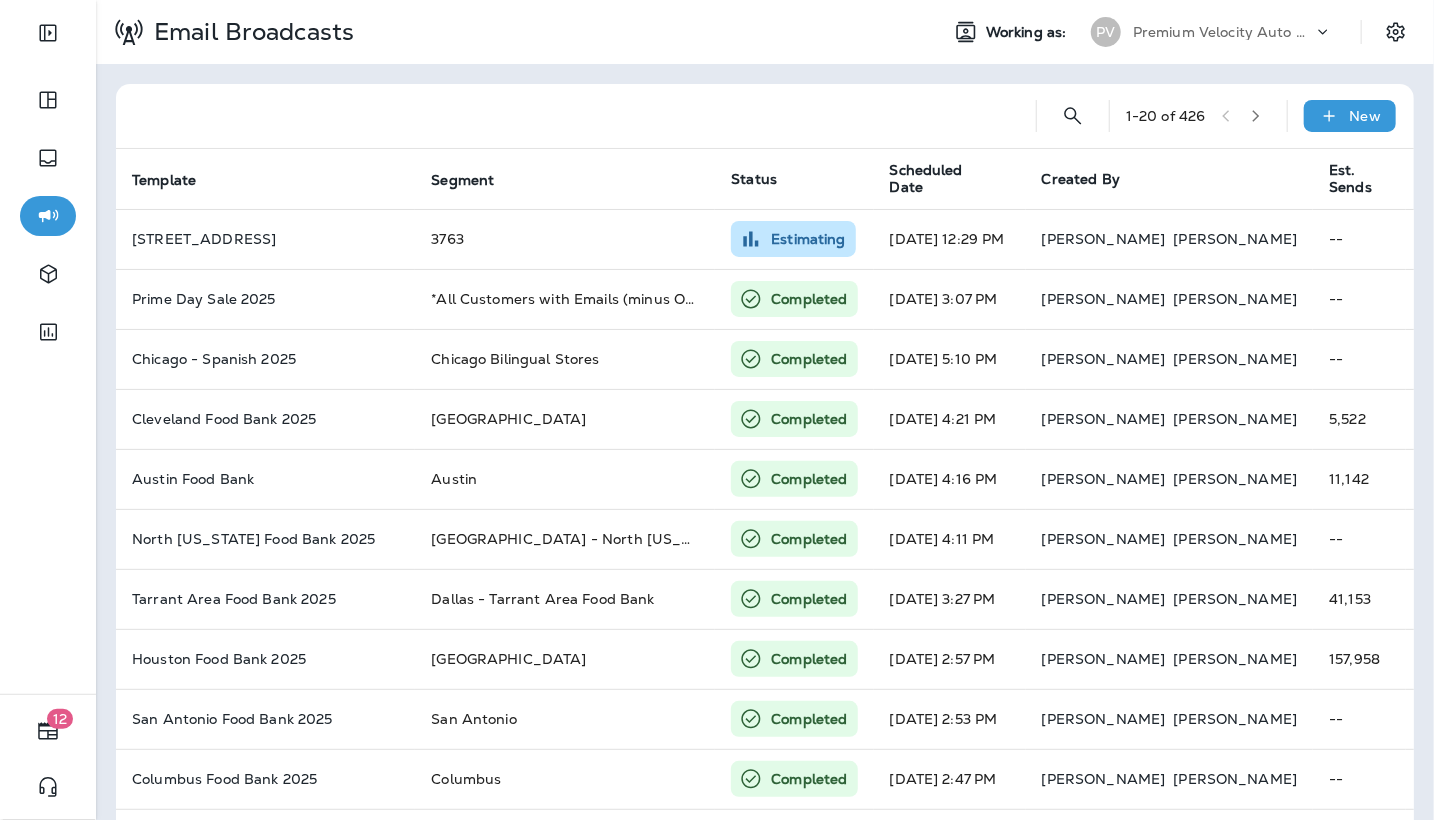 click at bounding box center [48, 541] 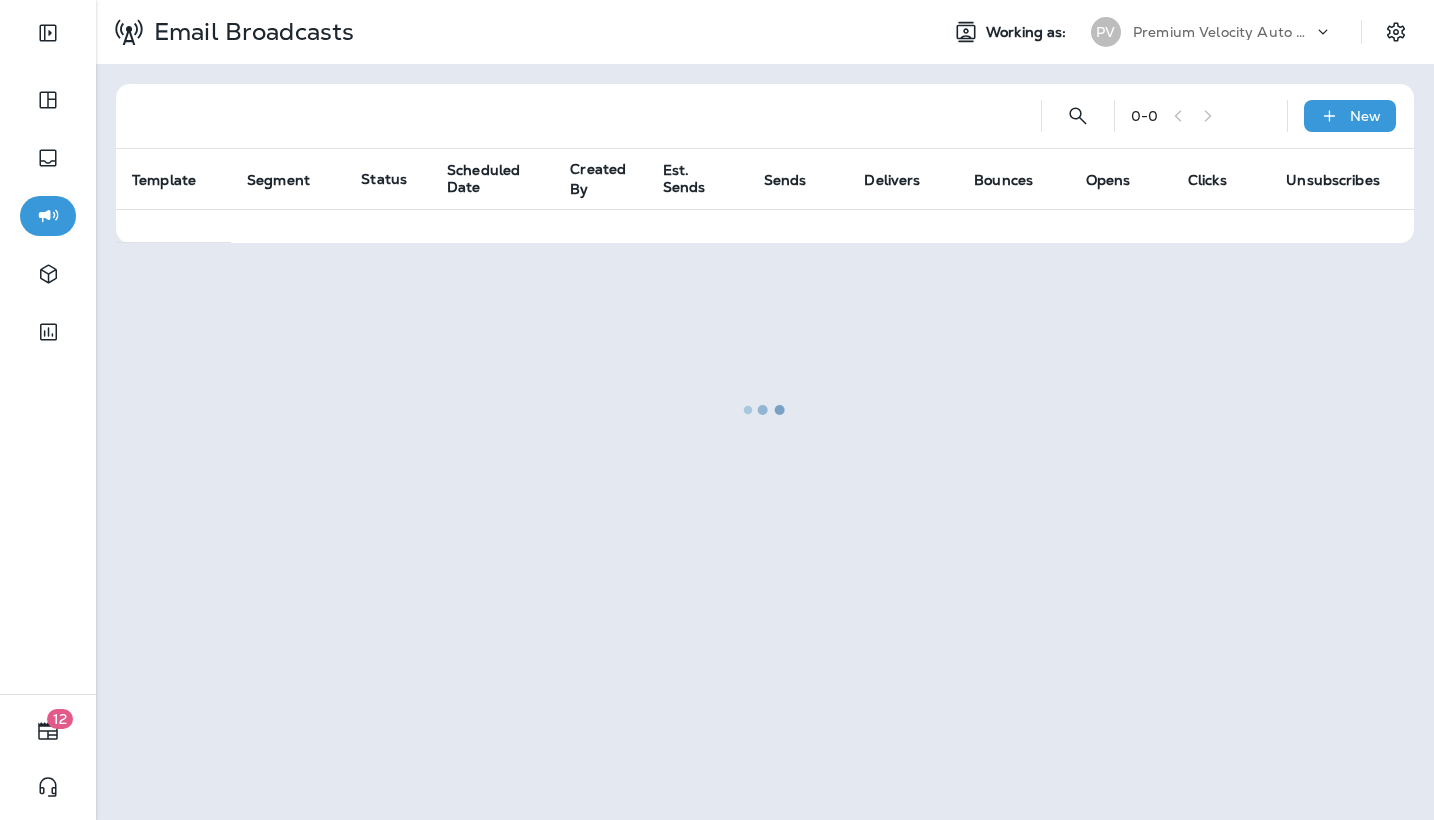 scroll, scrollTop: 0, scrollLeft: 0, axis: both 